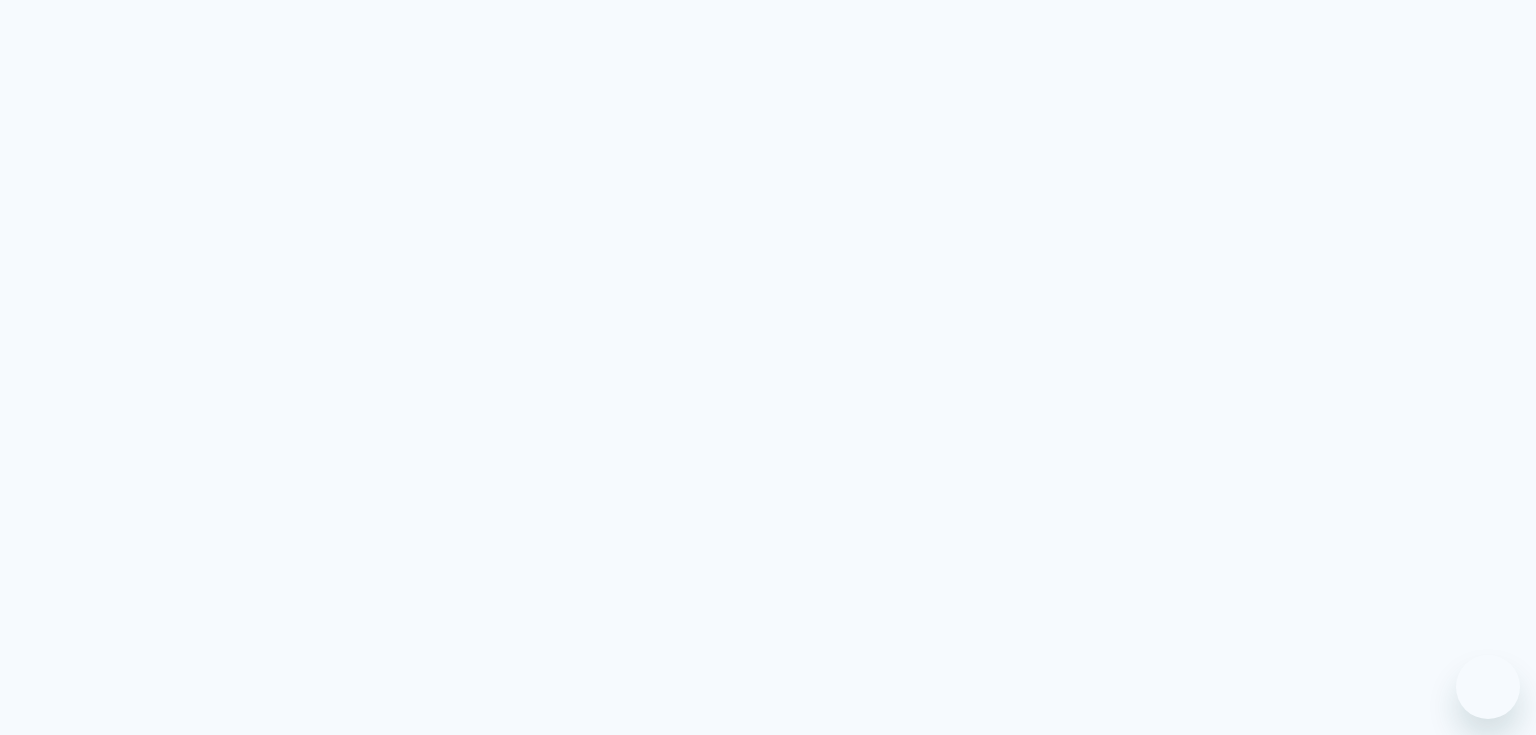 scroll, scrollTop: 0, scrollLeft: 0, axis: both 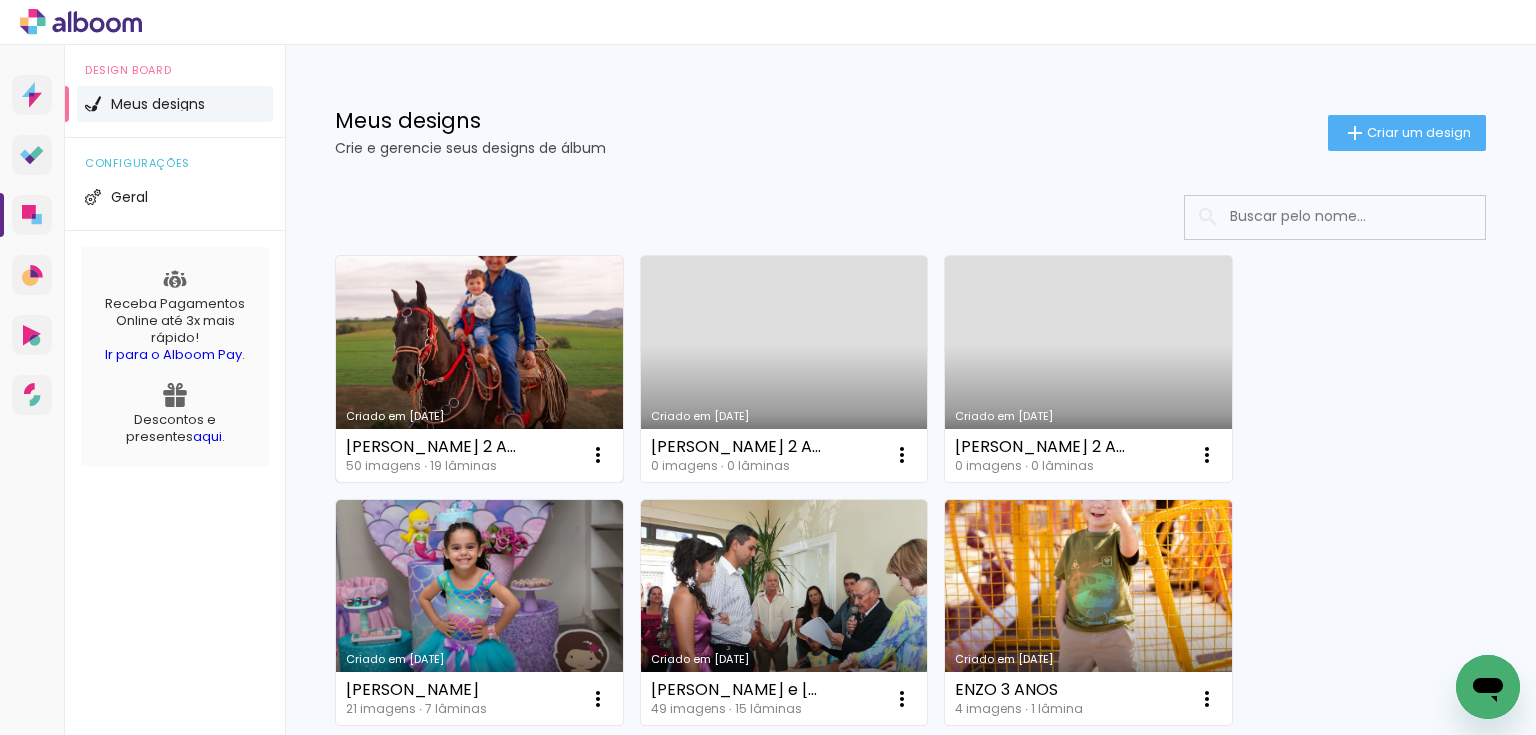 click on "Criado em [DATE]" at bounding box center (479, 369) 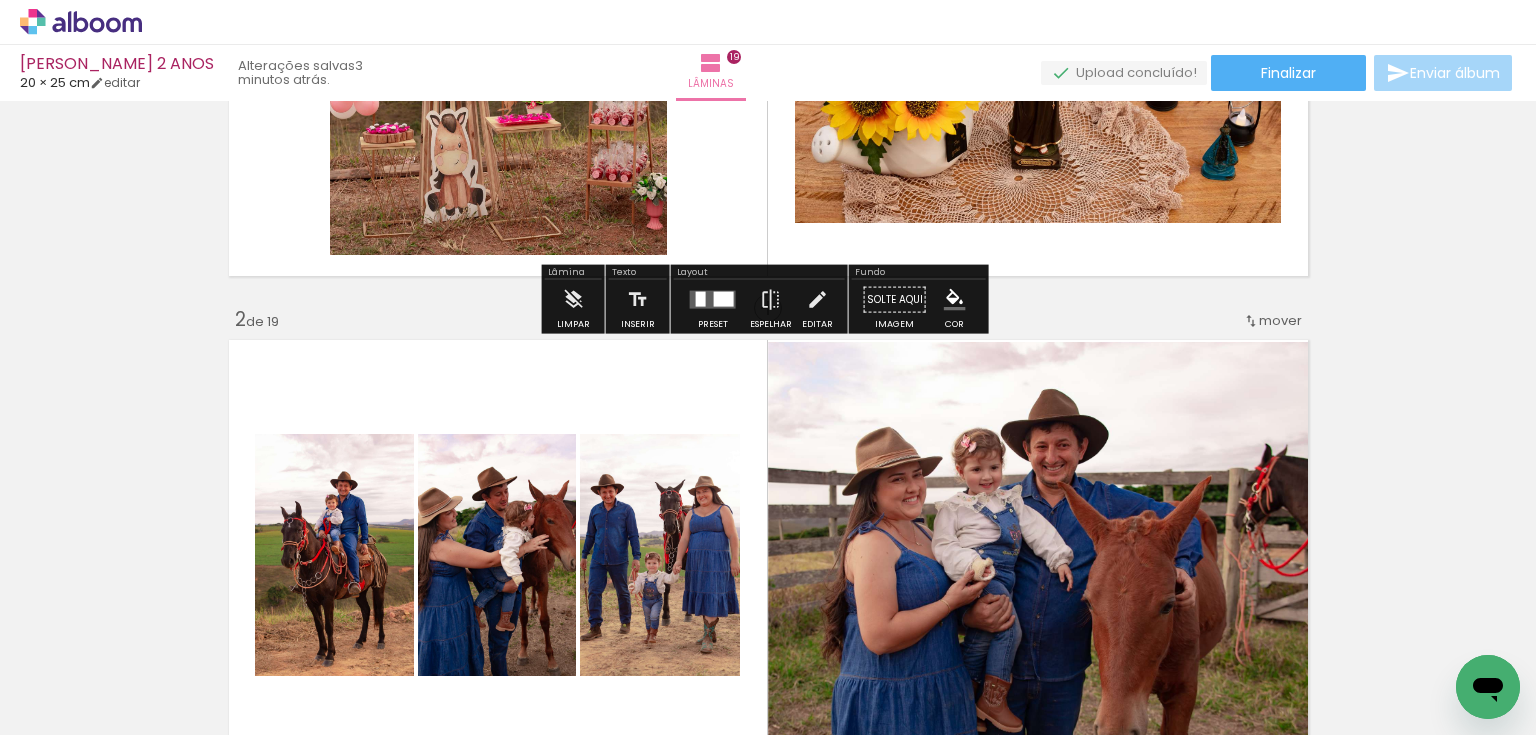 scroll, scrollTop: 0, scrollLeft: 0, axis: both 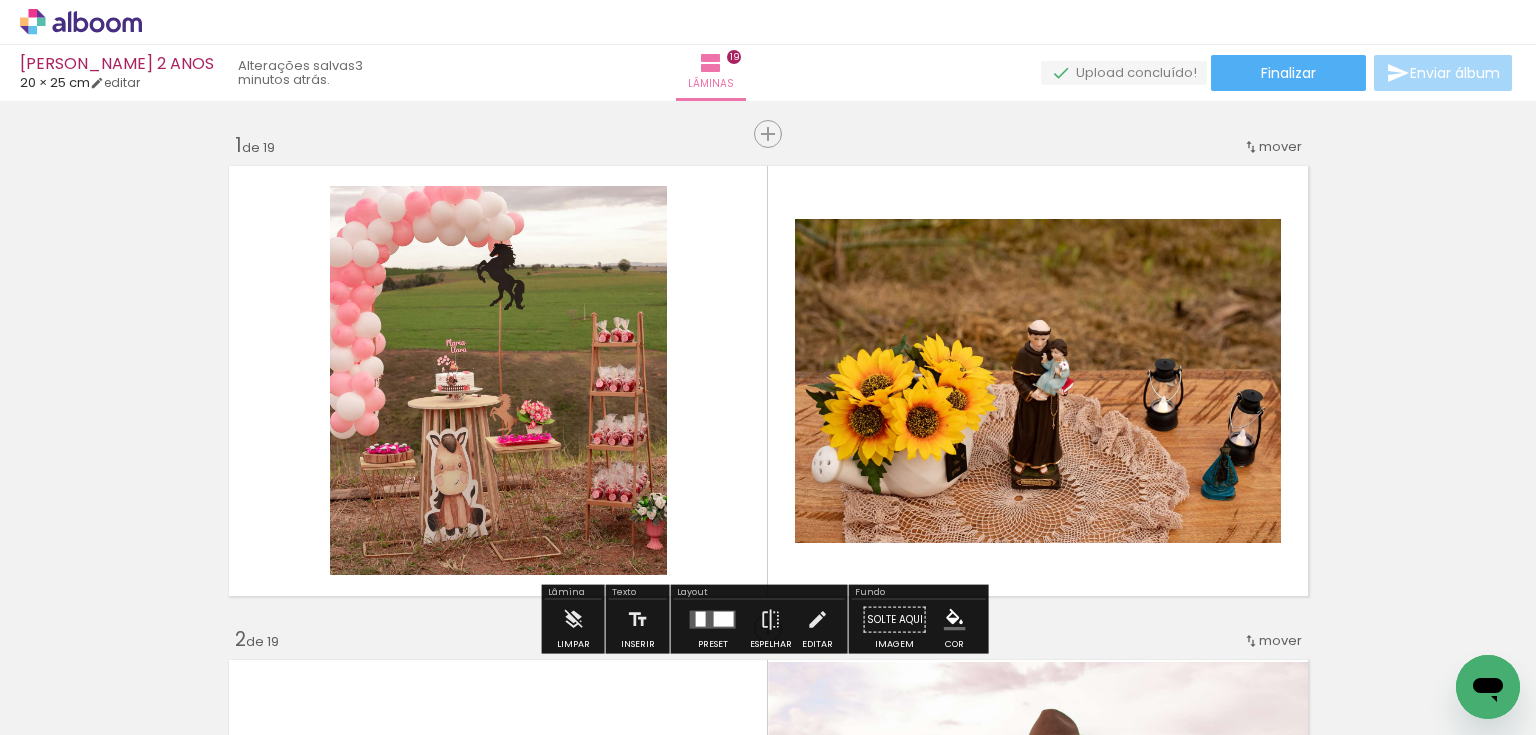 click on "20 × 25 cm" at bounding box center (55, 82) 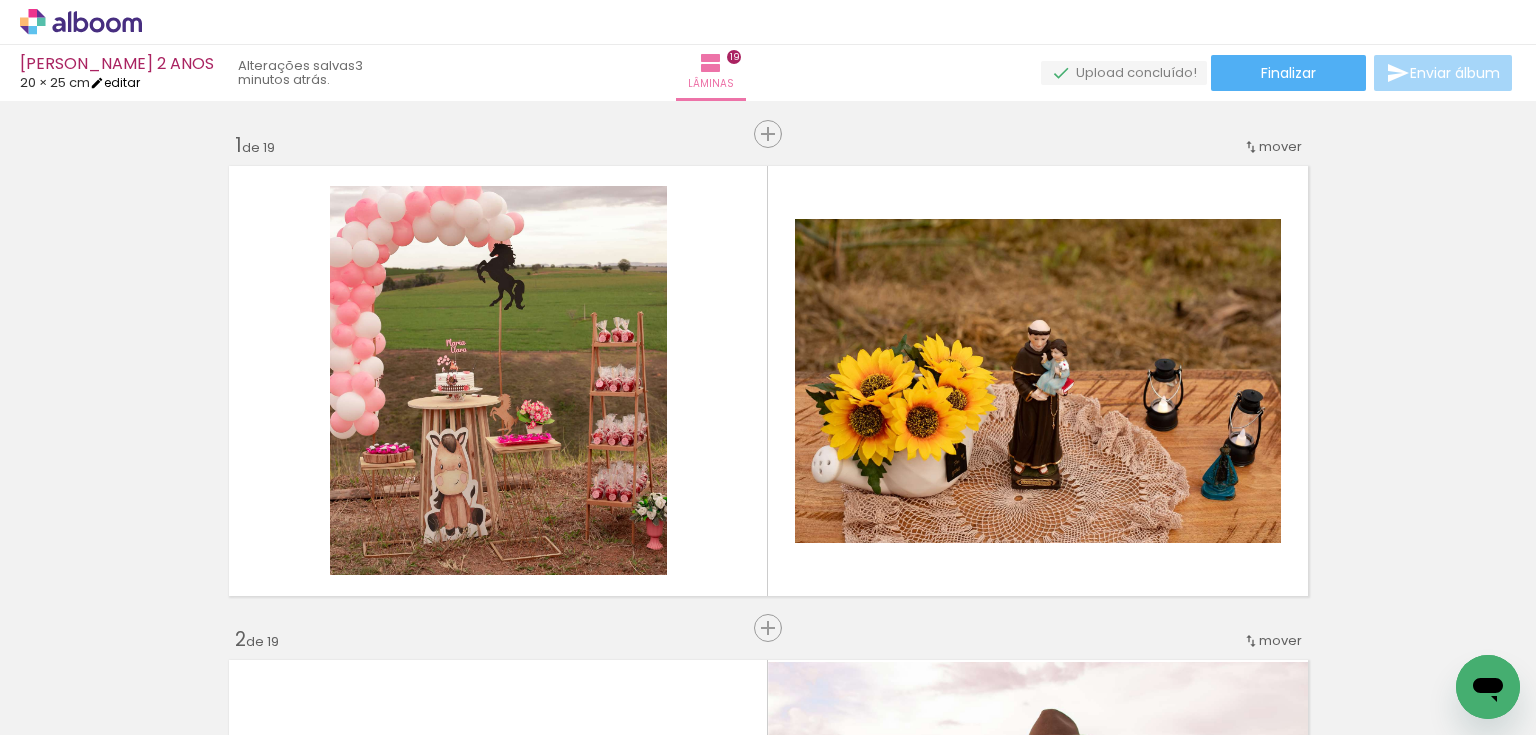 click on "editar" at bounding box center [115, 82] 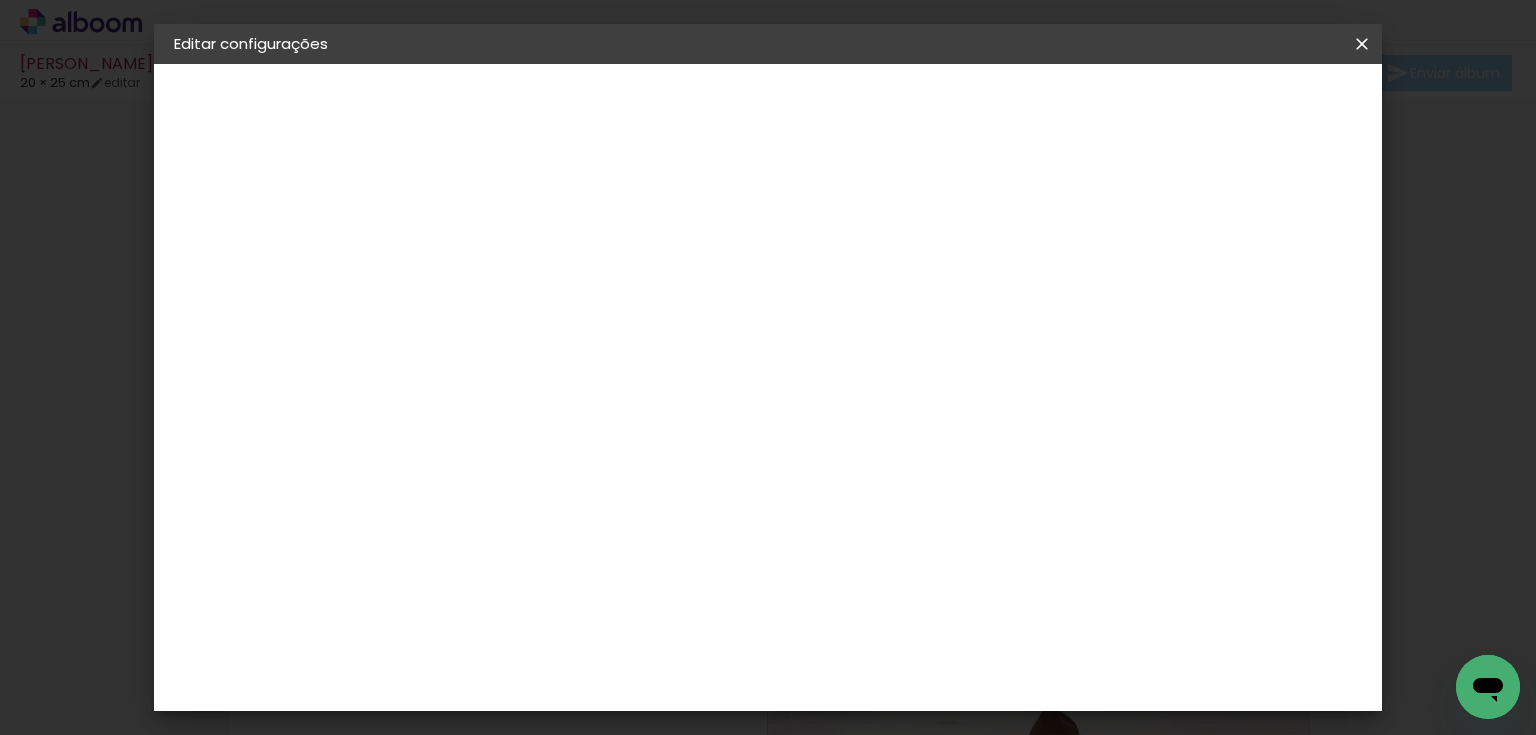 click on "Tamanho livre" at bounding box center (250, 247) 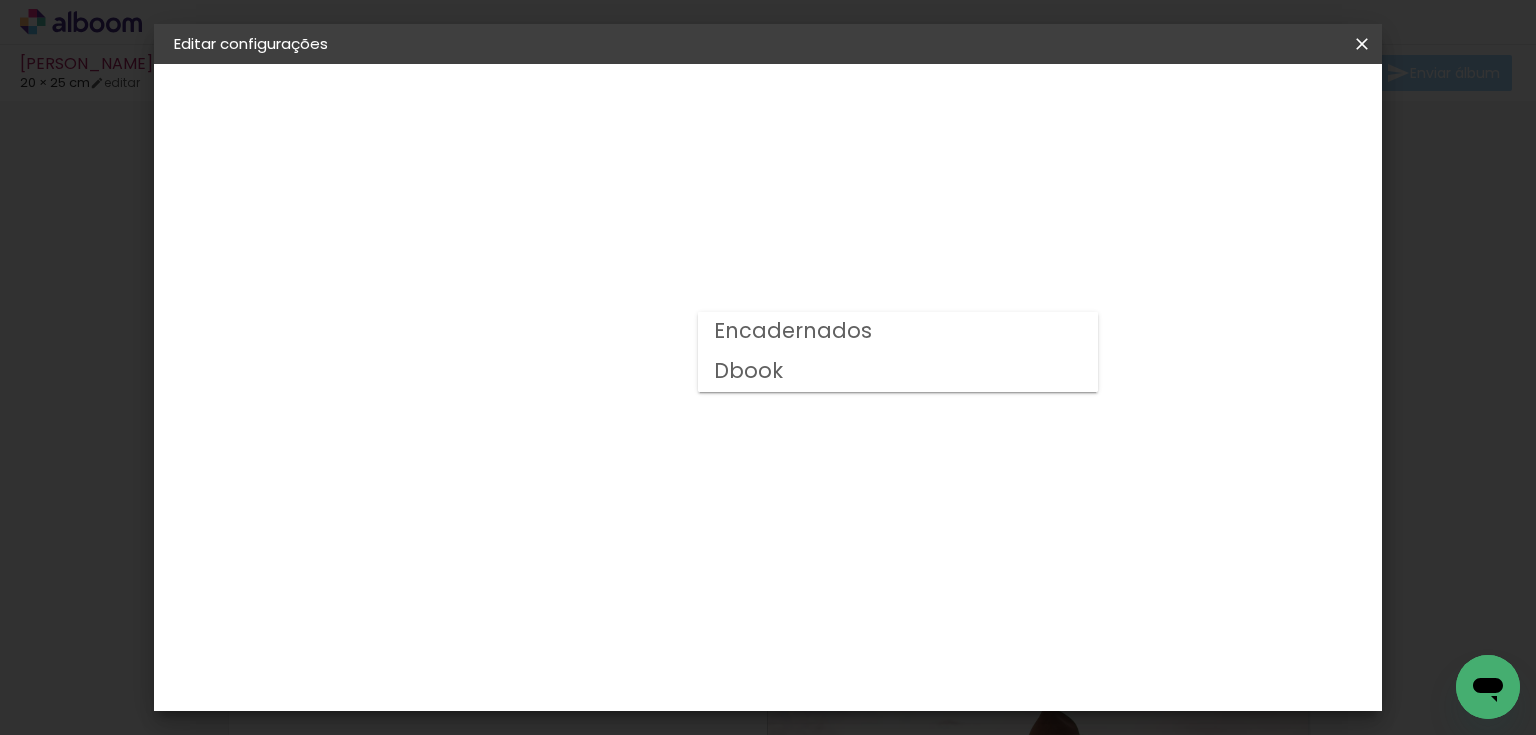 click on "Dbook" at bounding box center [0, 0] 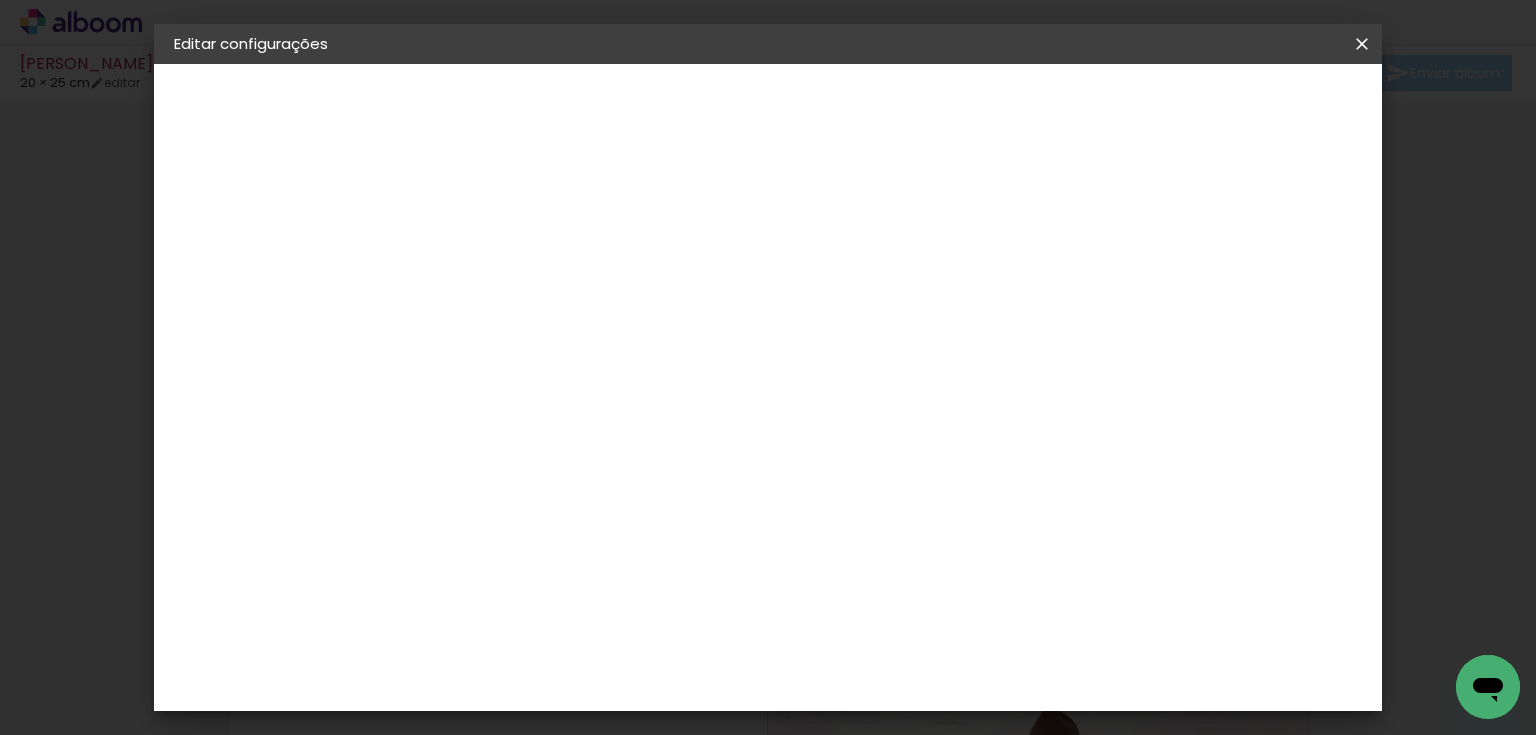 scroll, scrollTop: 640, scrollLeft: 0, axis: vertical 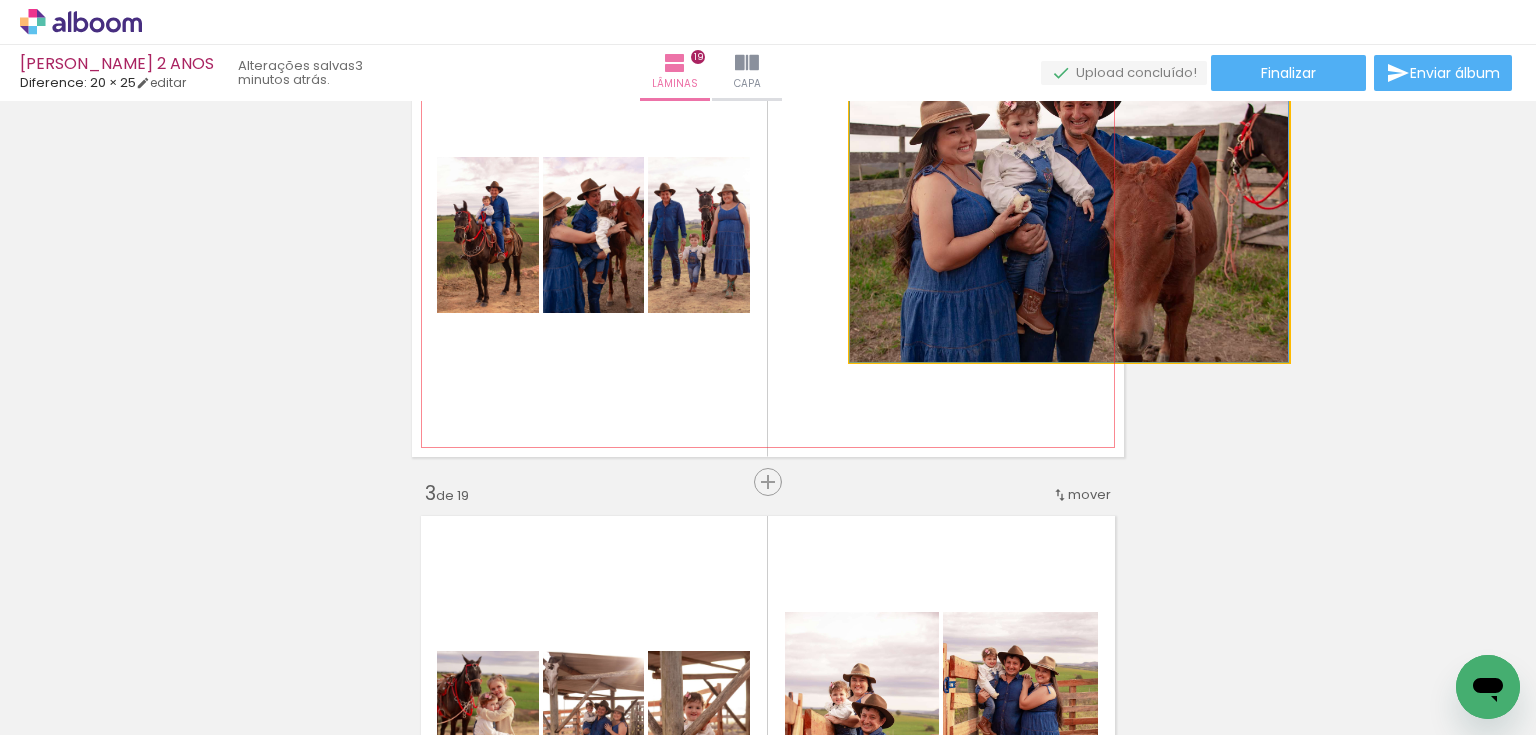 drag, startPoint x: 1169, startPoint y: 296, endPoint x: 848, endPoint y: 297, distance: 321.00156 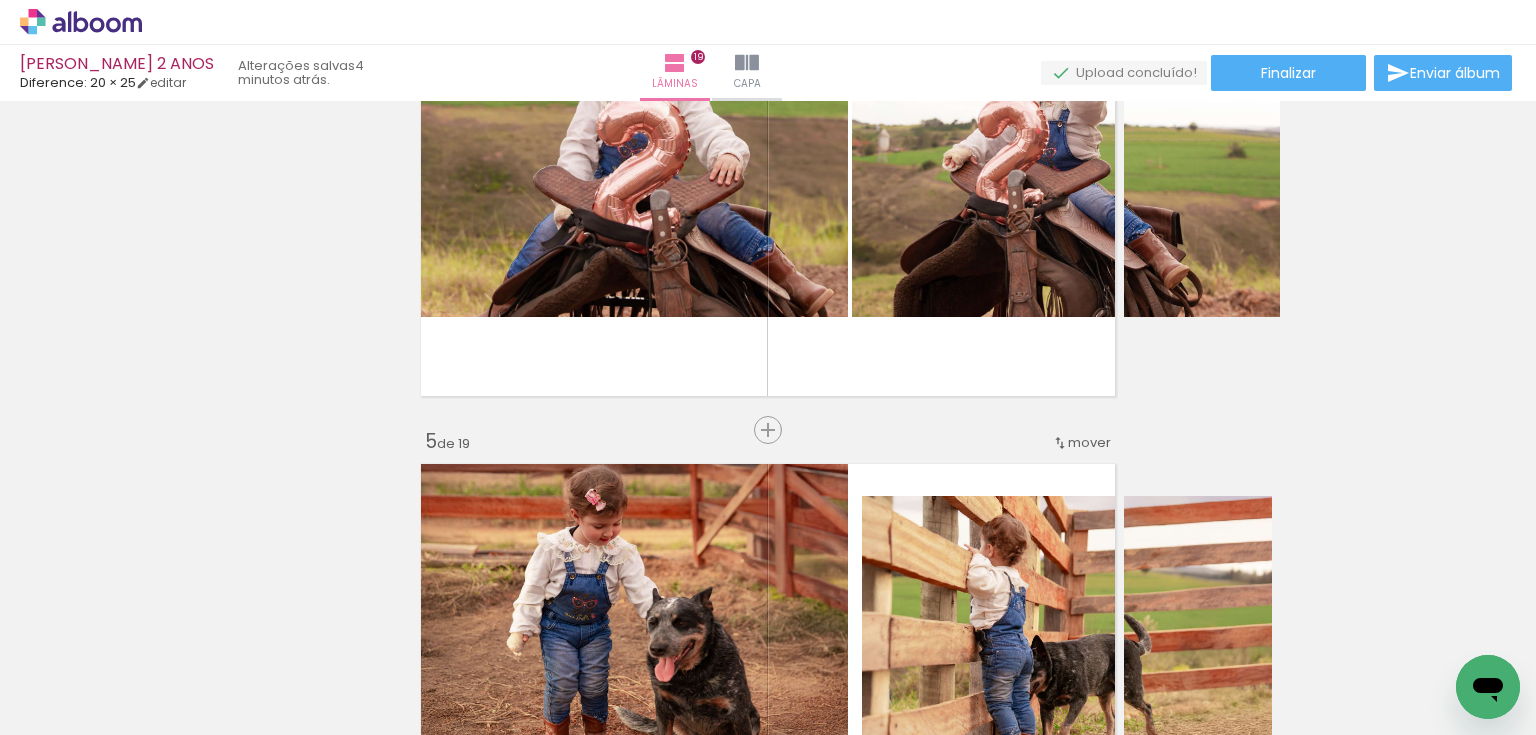 scroll, scrollTop: 1440, scrollLeft: 0, axis: vertical 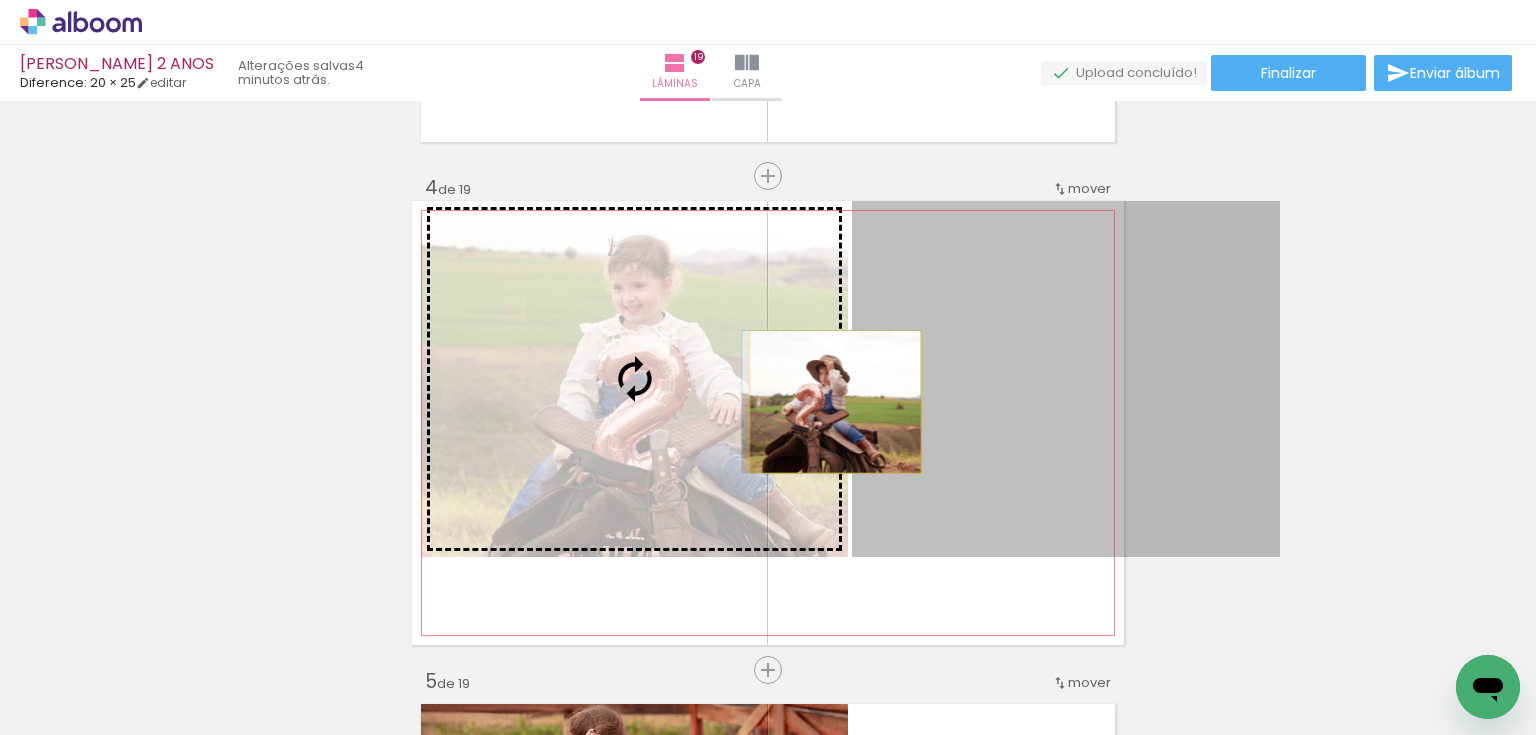 drag, startPoint x: 963, startPoint y: 405, endPoint x: 830, endPoint y: 402, distance: 133.03383 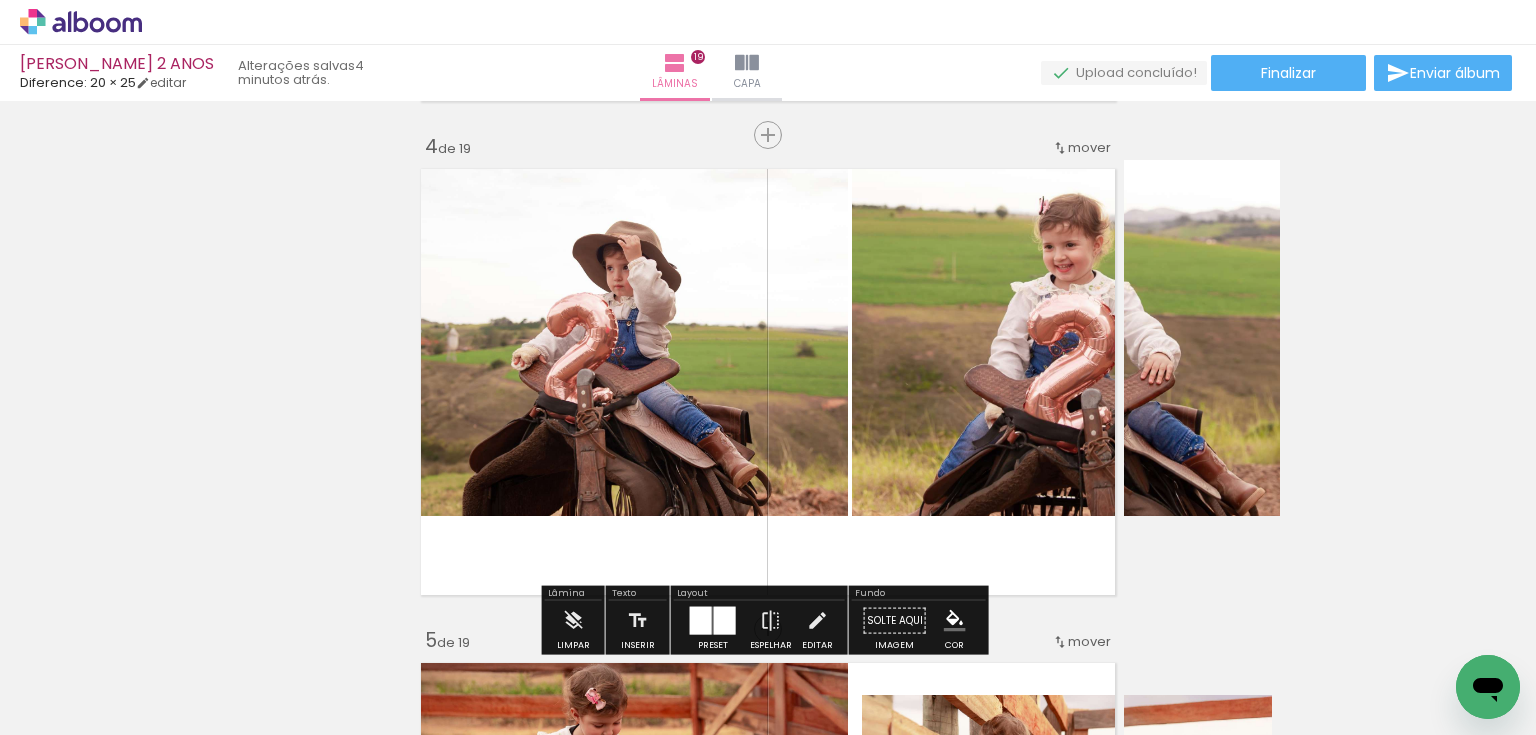 scroll, scrollTop: 1520, scrollLeft: 0, axis: vertical 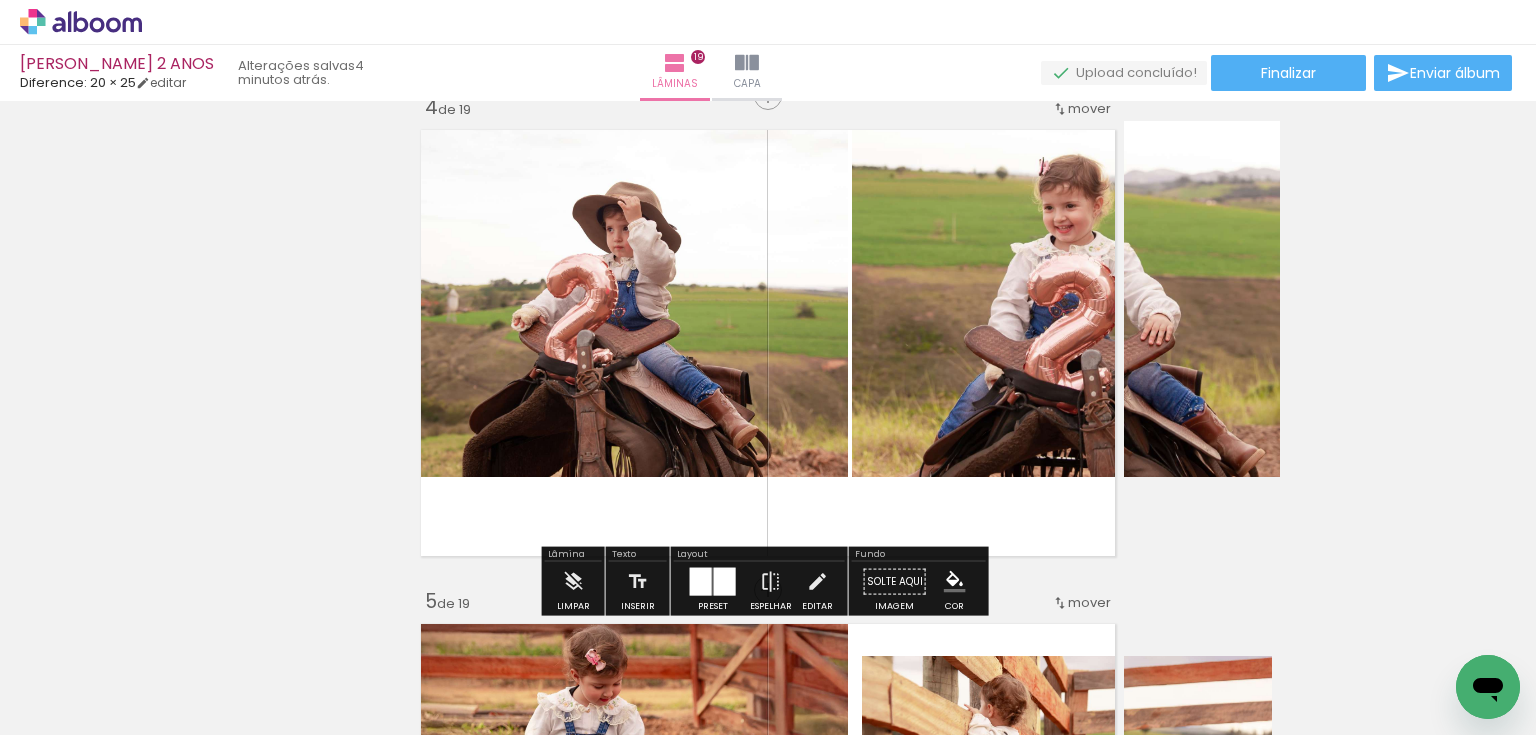 click at bounding box center [725, 582] 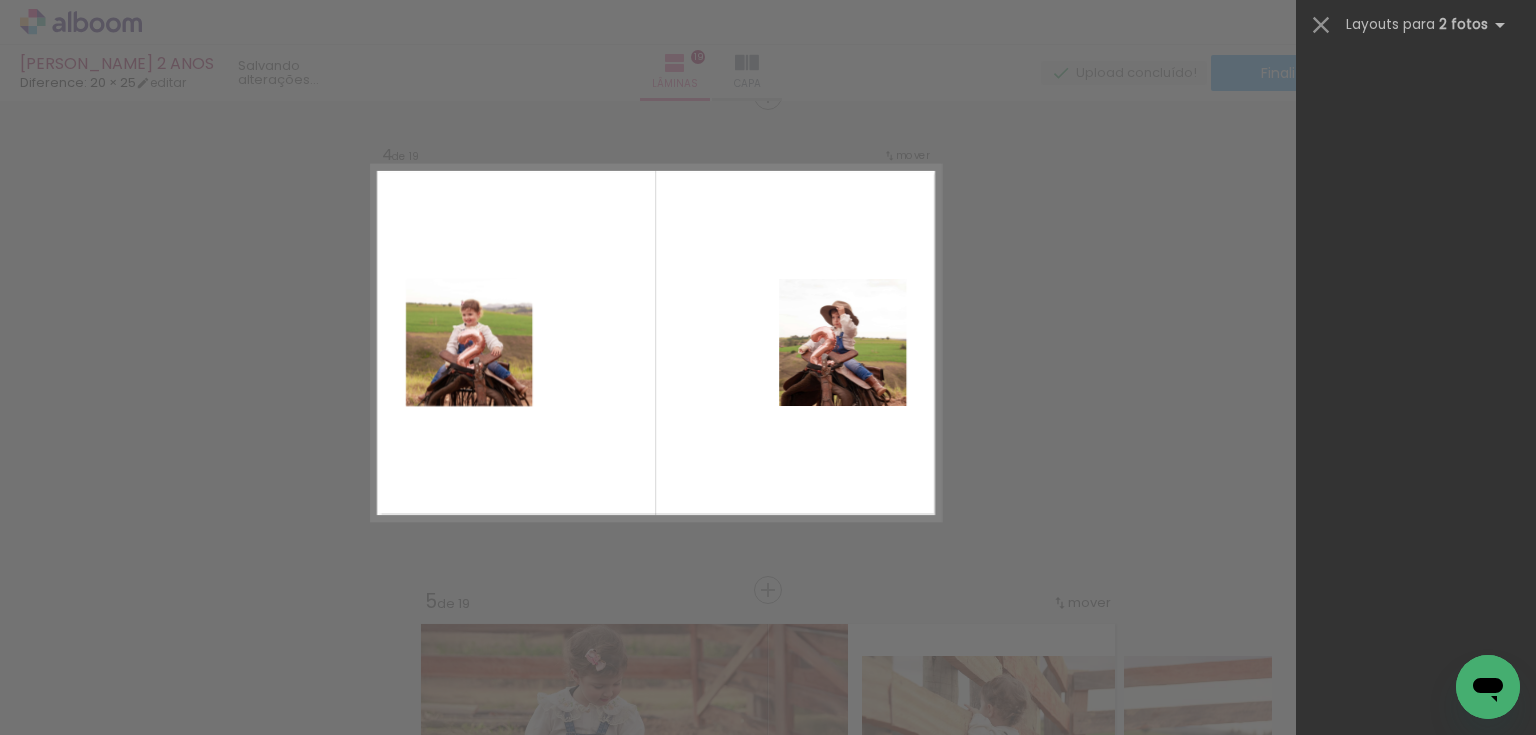 scroll, scrollTop: 3190, scrollLeft: 0, axis: vertical 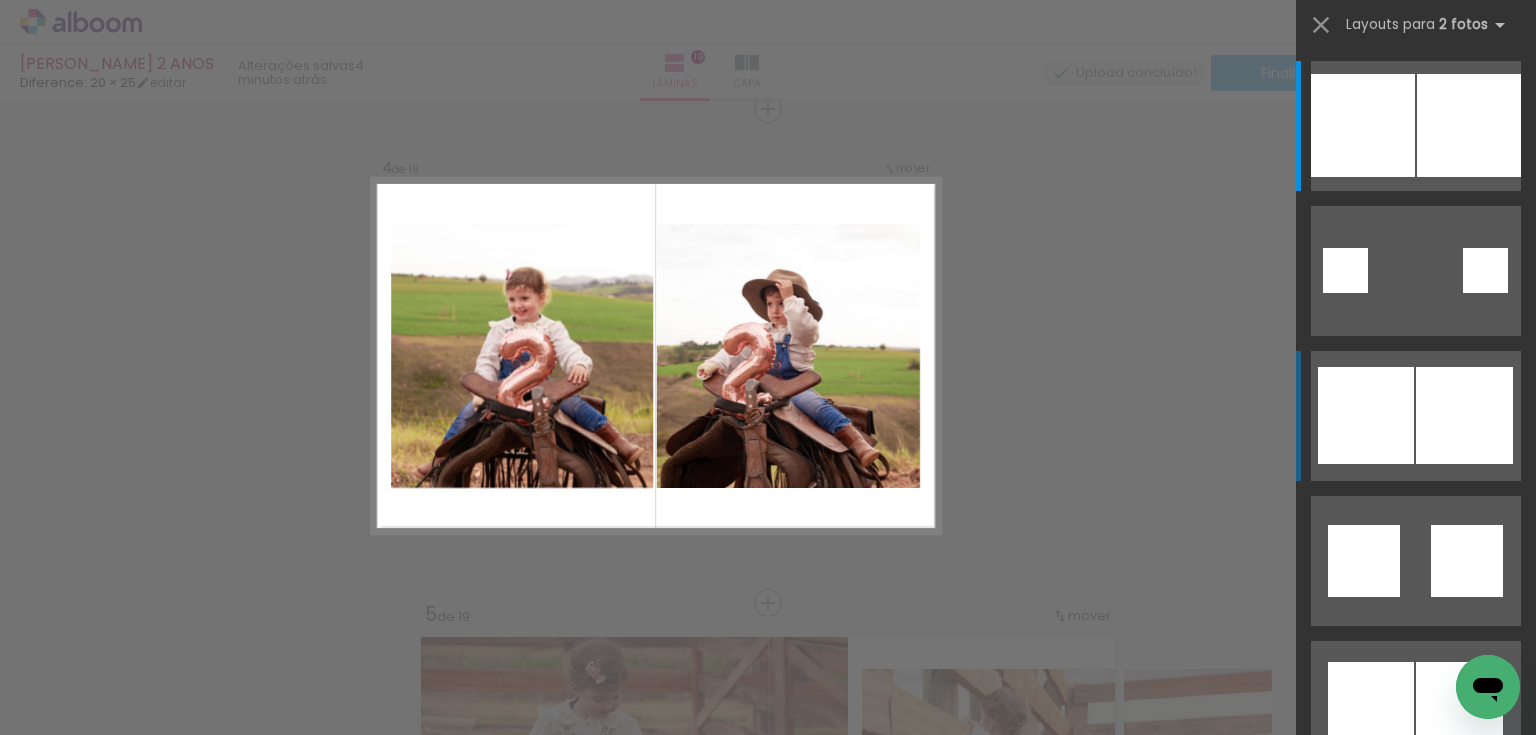 click at bounding box center [1469, 125] 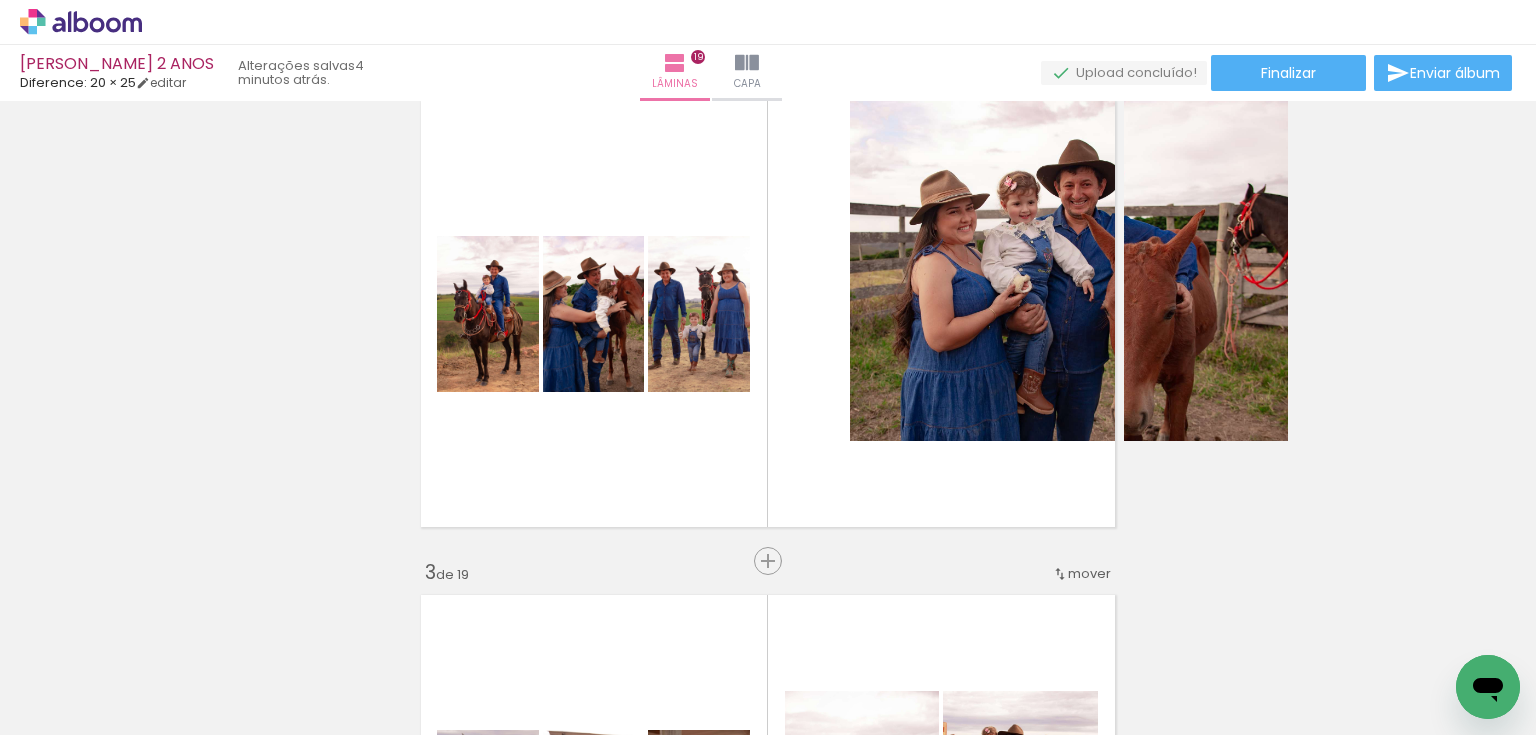 scroll, scrollTop: 547, scrollLeft: 0, axis: vertical 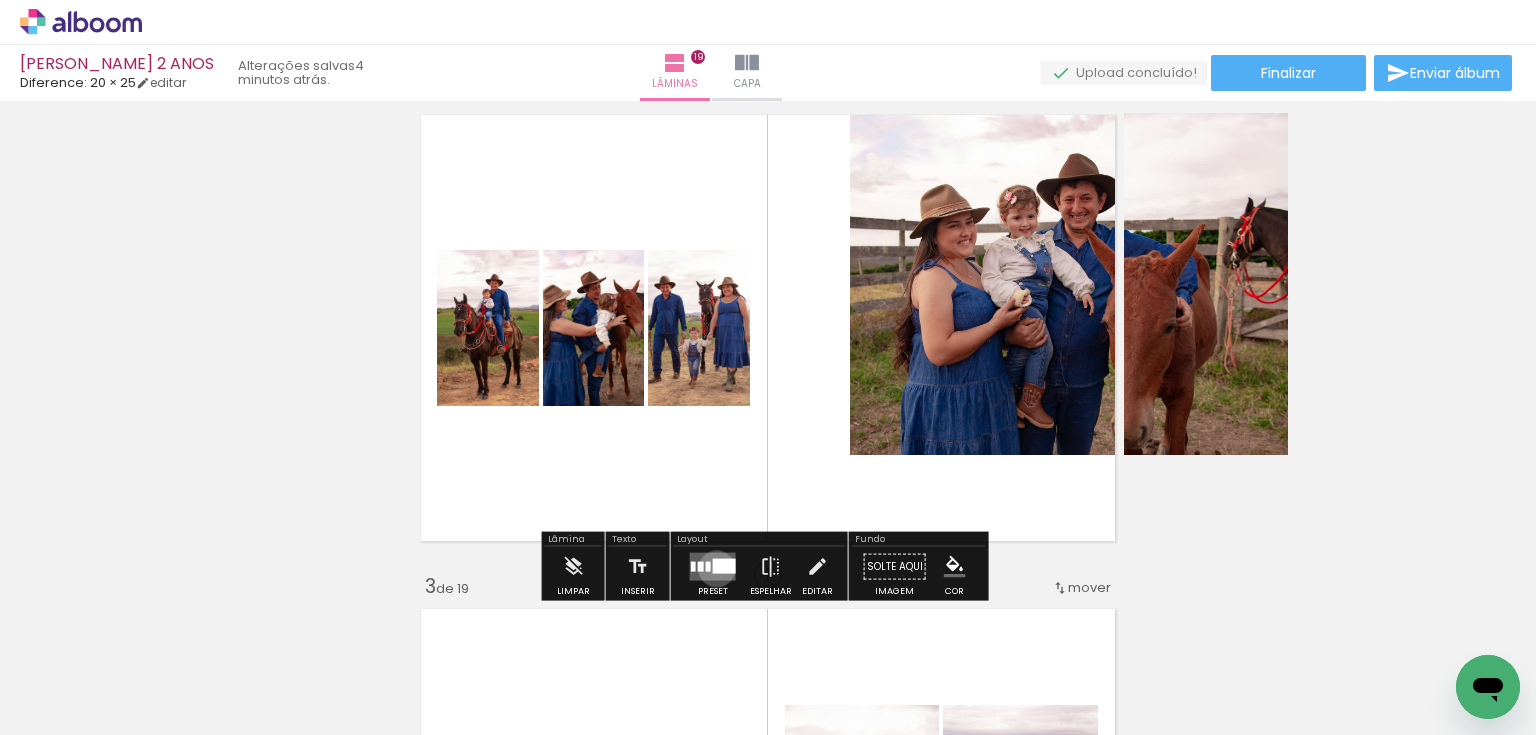 click at bounding box center (724, 566) 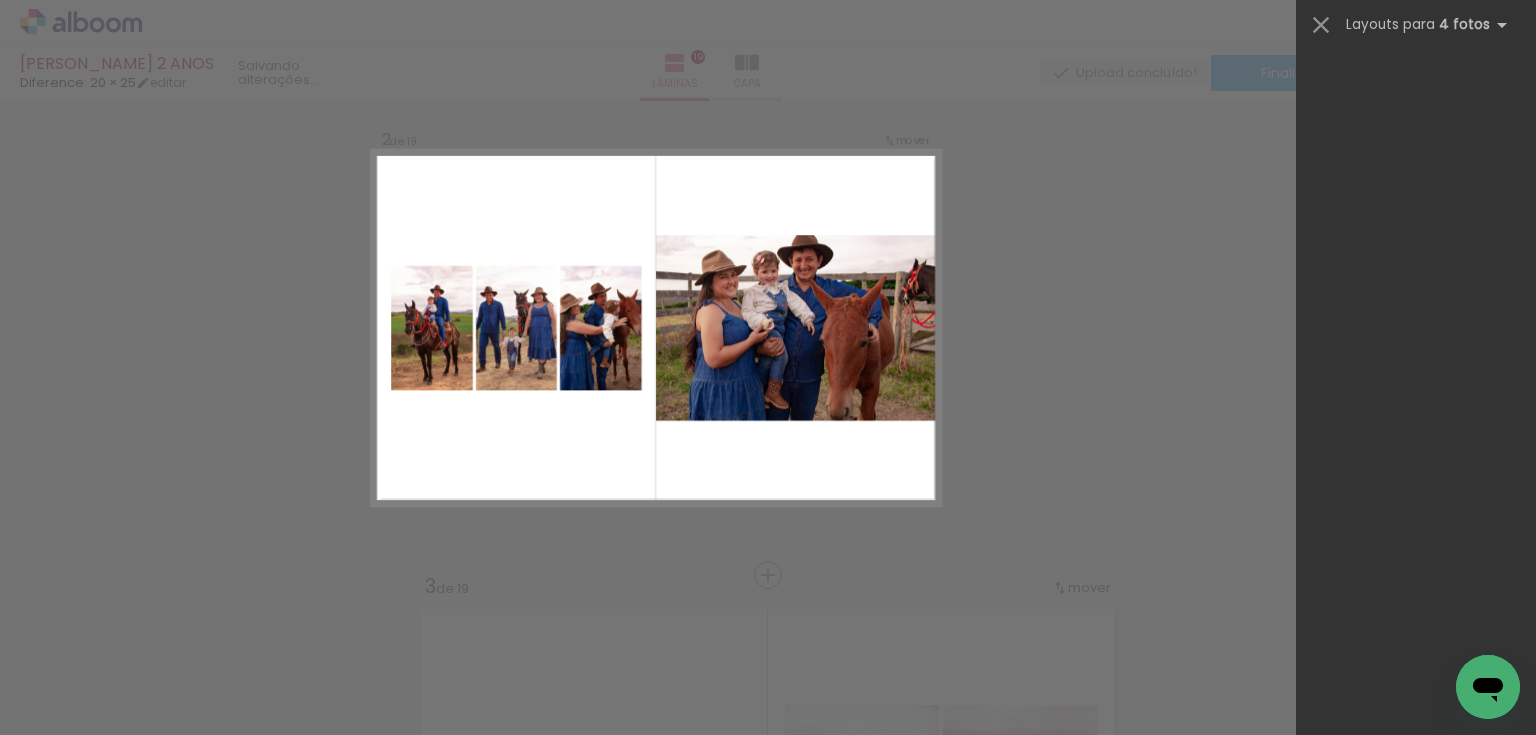 scroll, scrollTop: 1015, scrollLeft: 0, axis: vertical 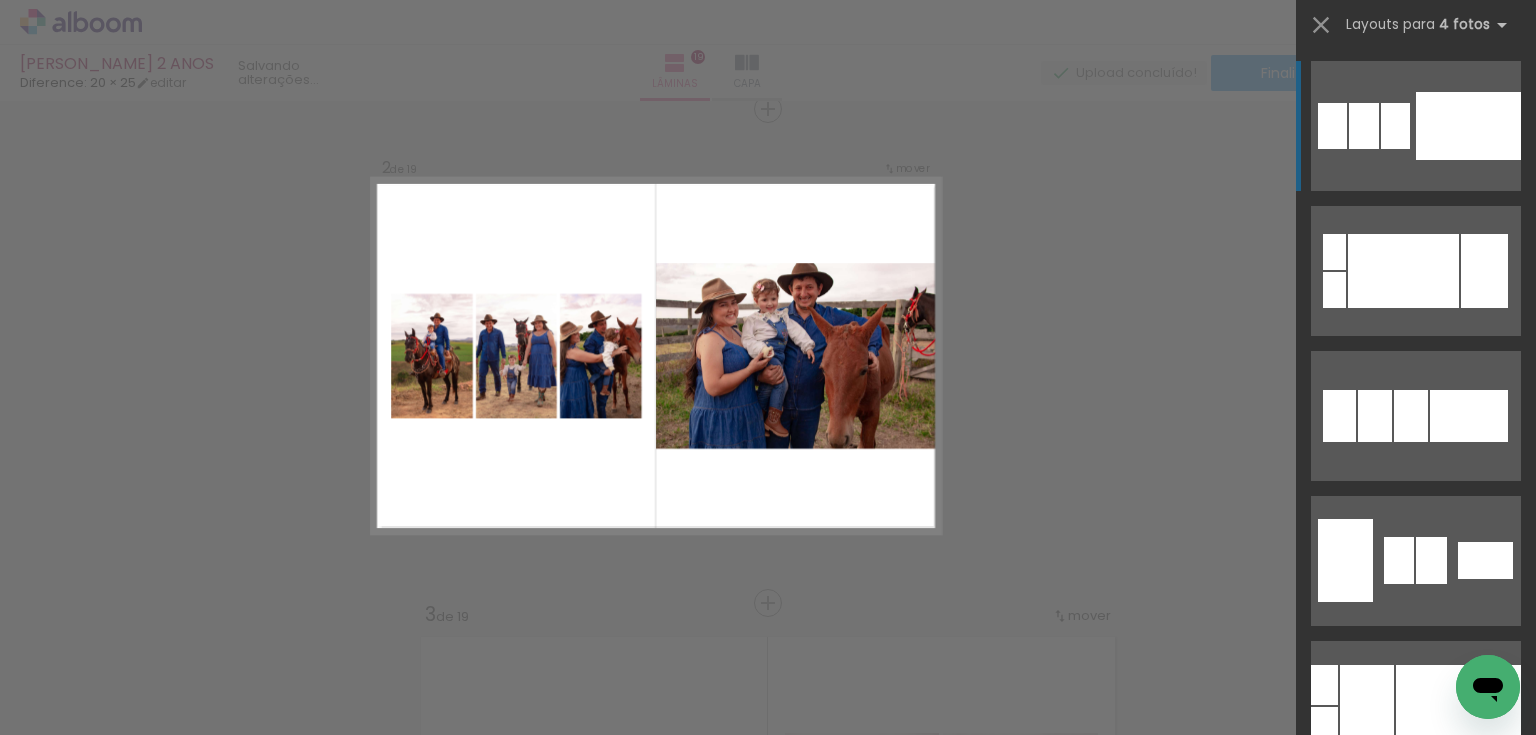click at bounding box center (1495, -454) 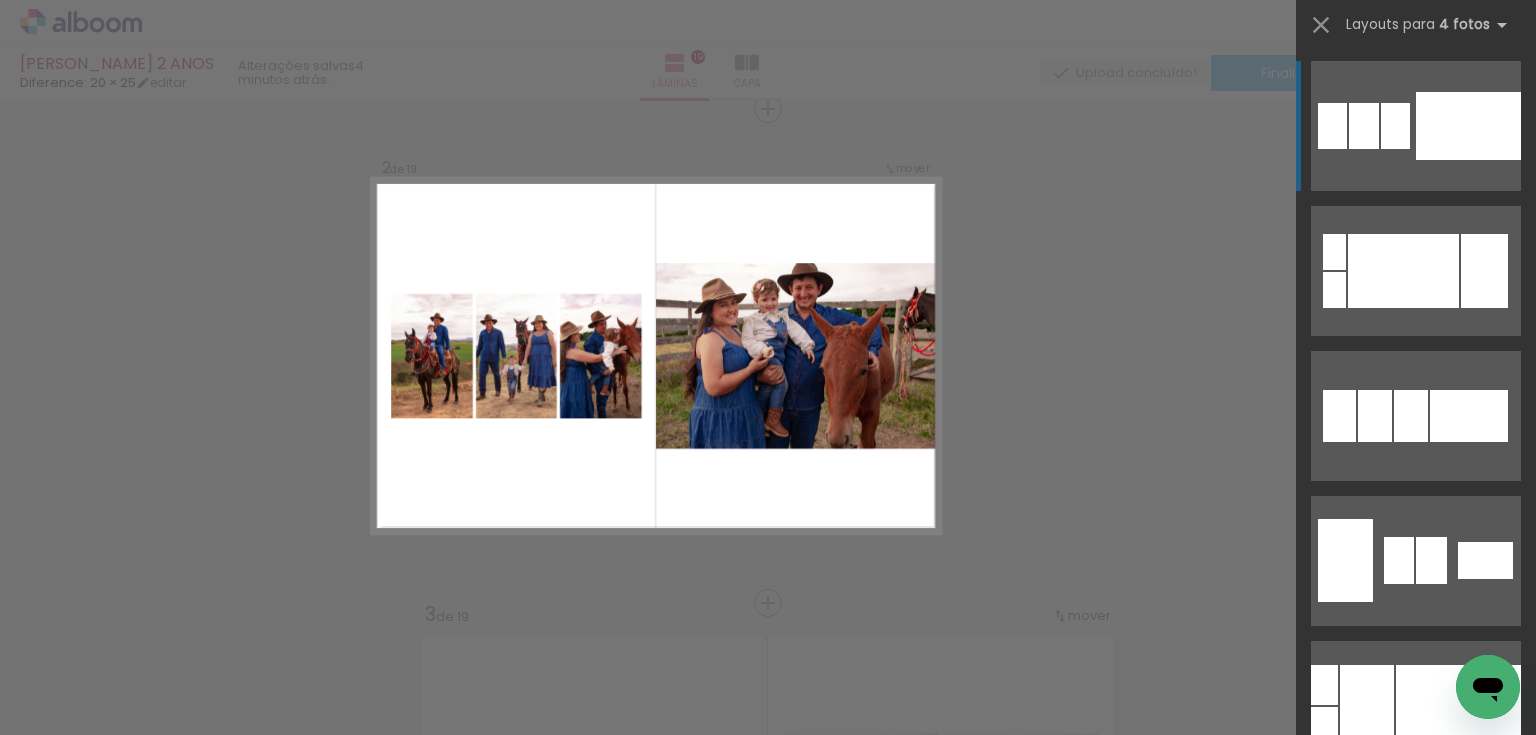 click 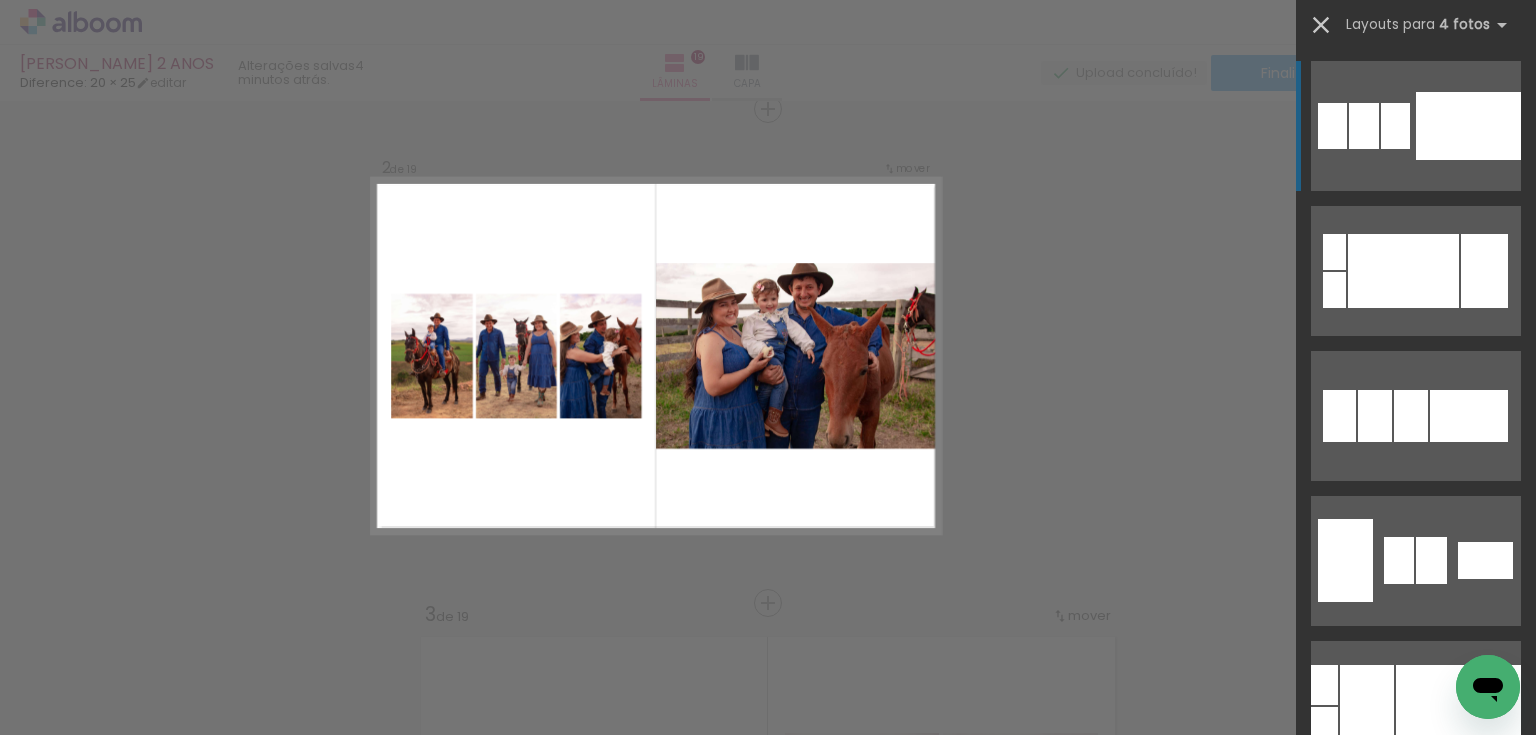 click at bounding box center [1321, 25] 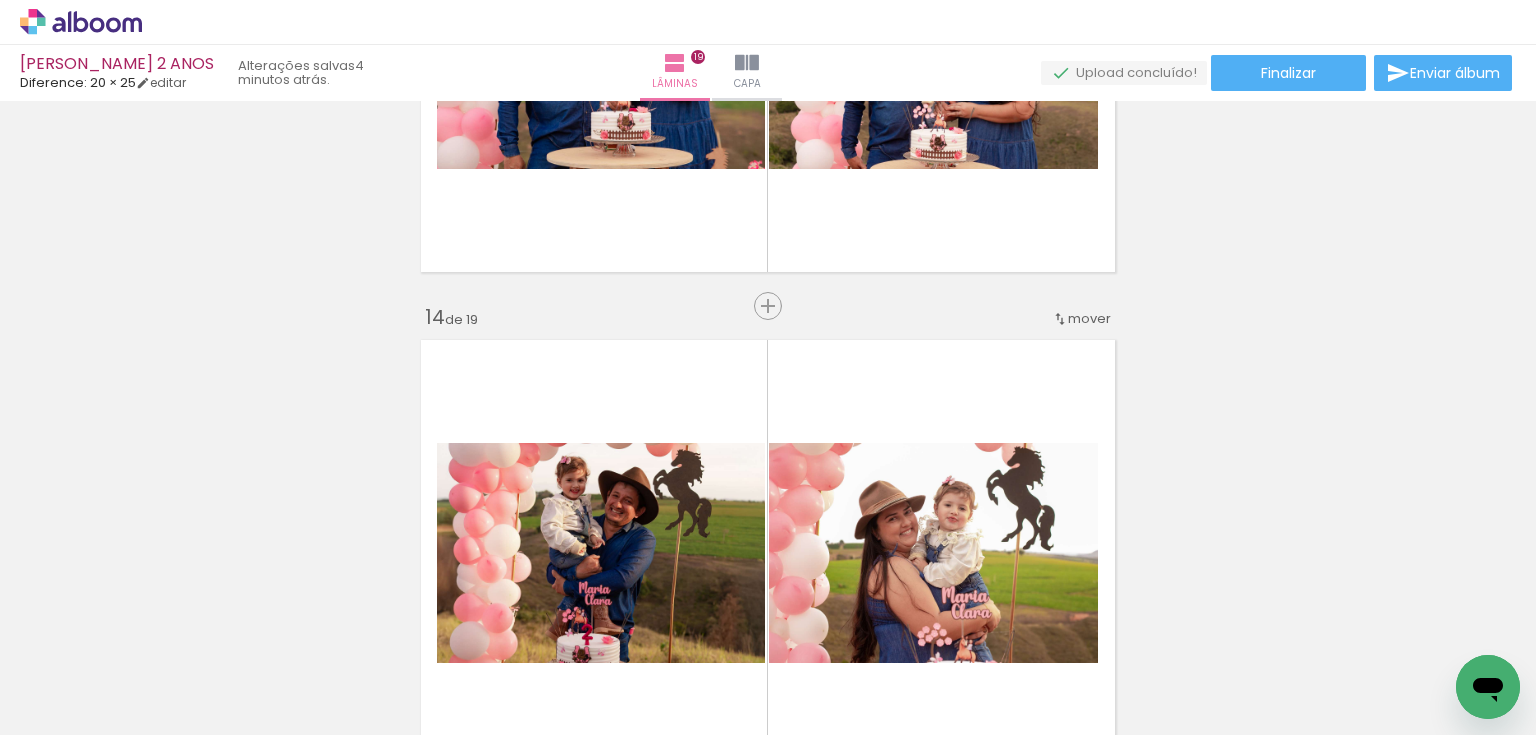 scroll, scrollTop: 6279, scrollLeft: 0, axis: vertical 